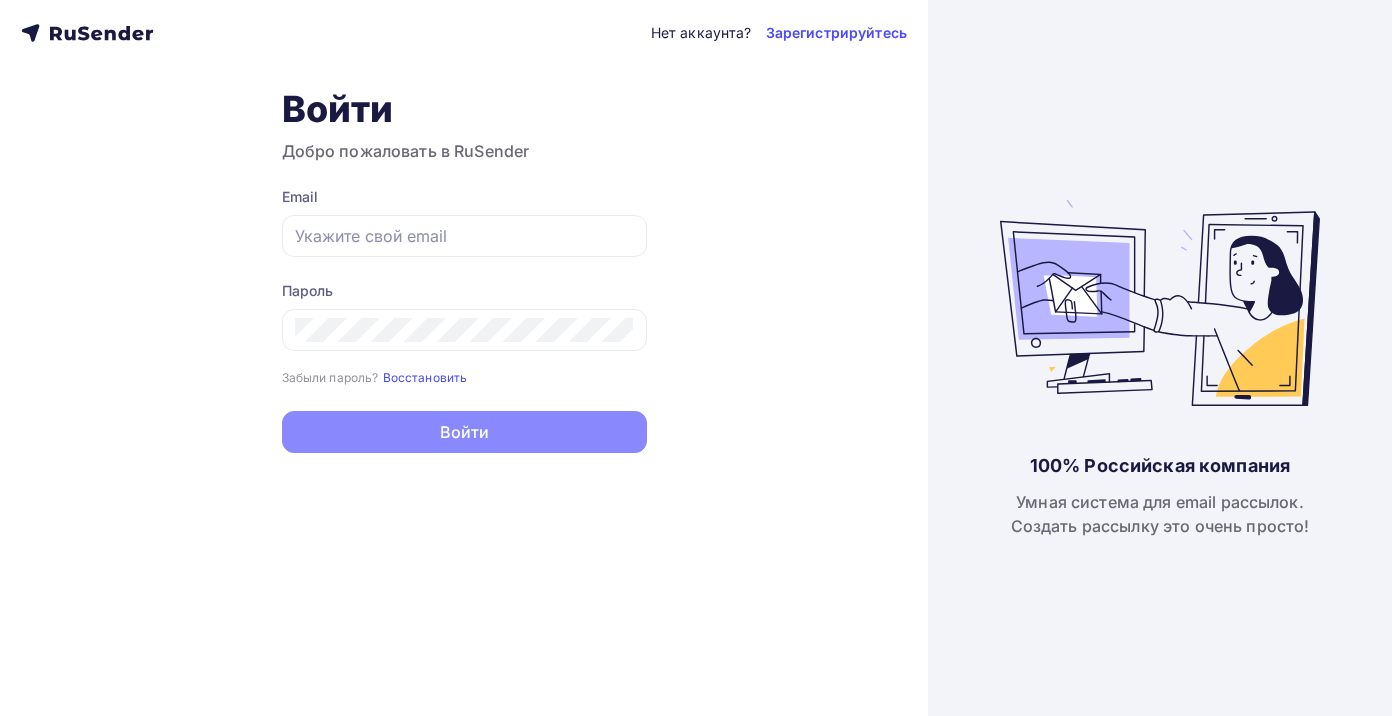 scroll, scrollTop: 0, scrollLeft: 0, axis: both 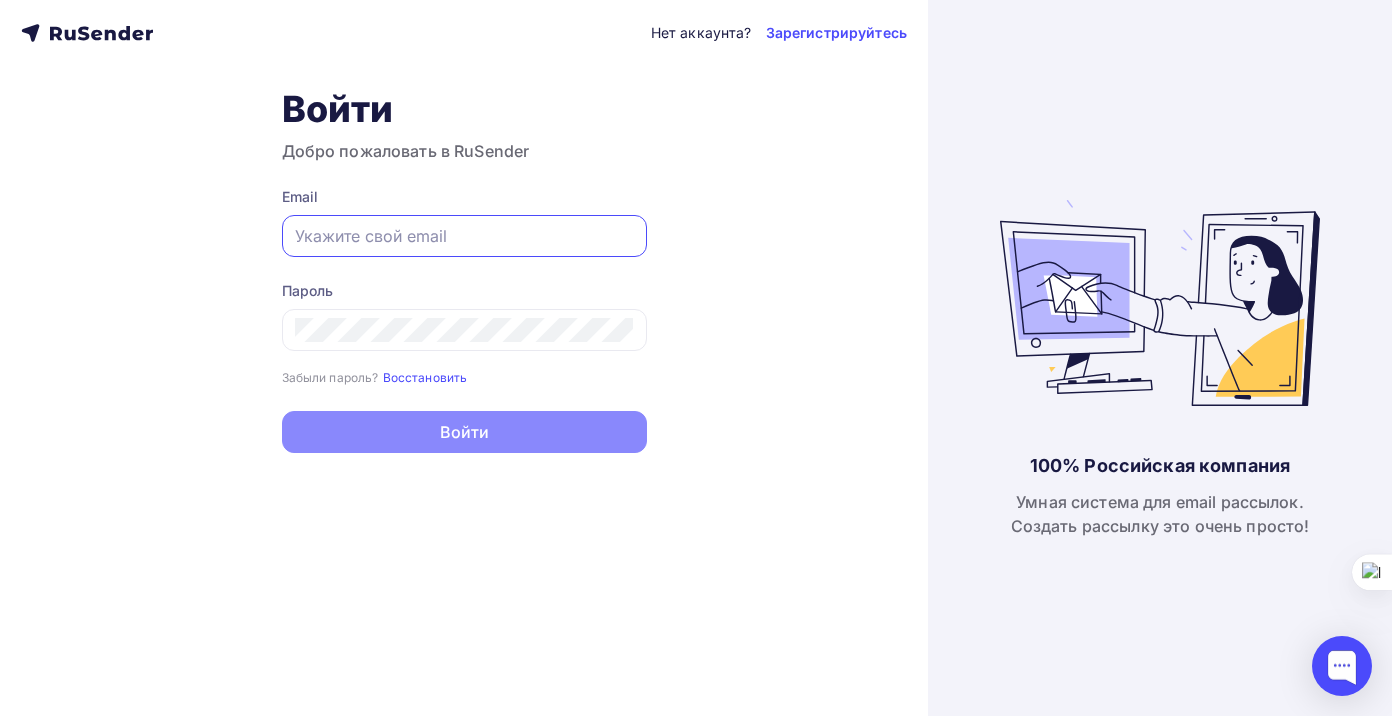 click at bounding box center (464, 236) 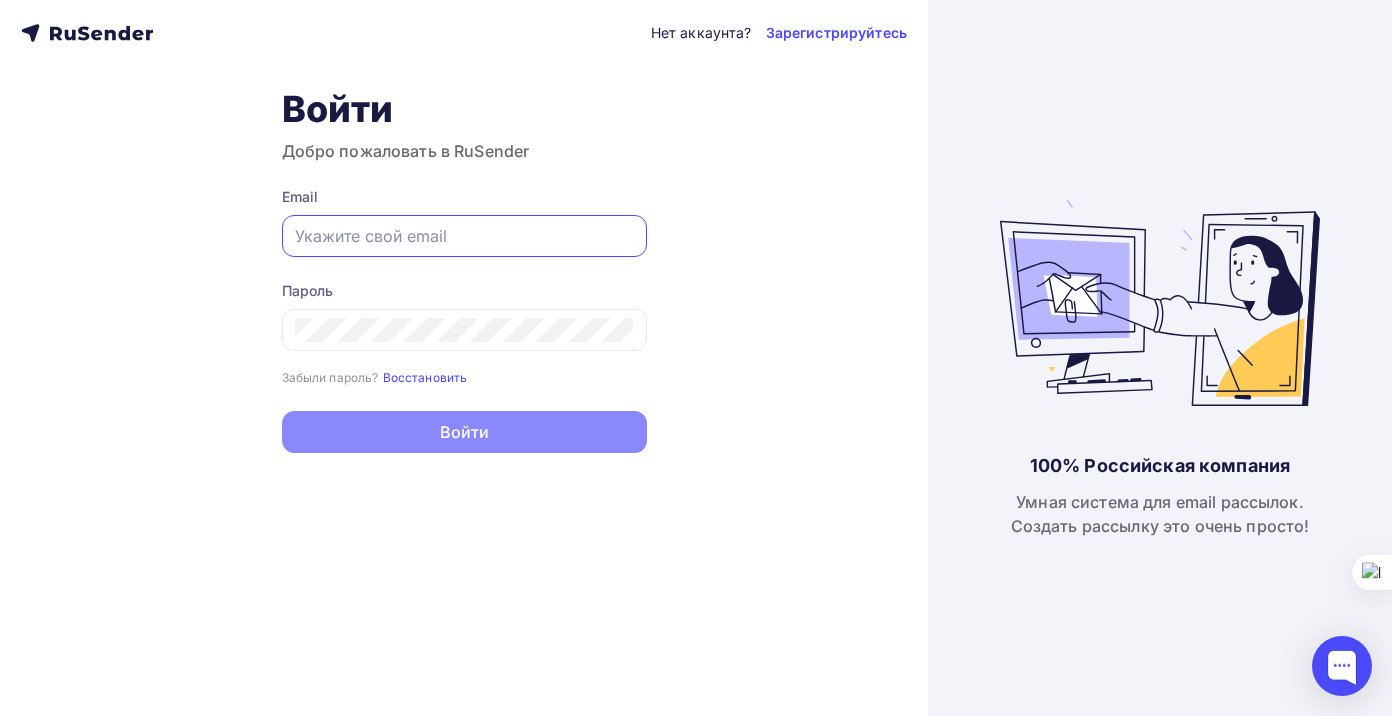 paste on "[EMAIL_ADDRESS][DOMAIN_NAME]" 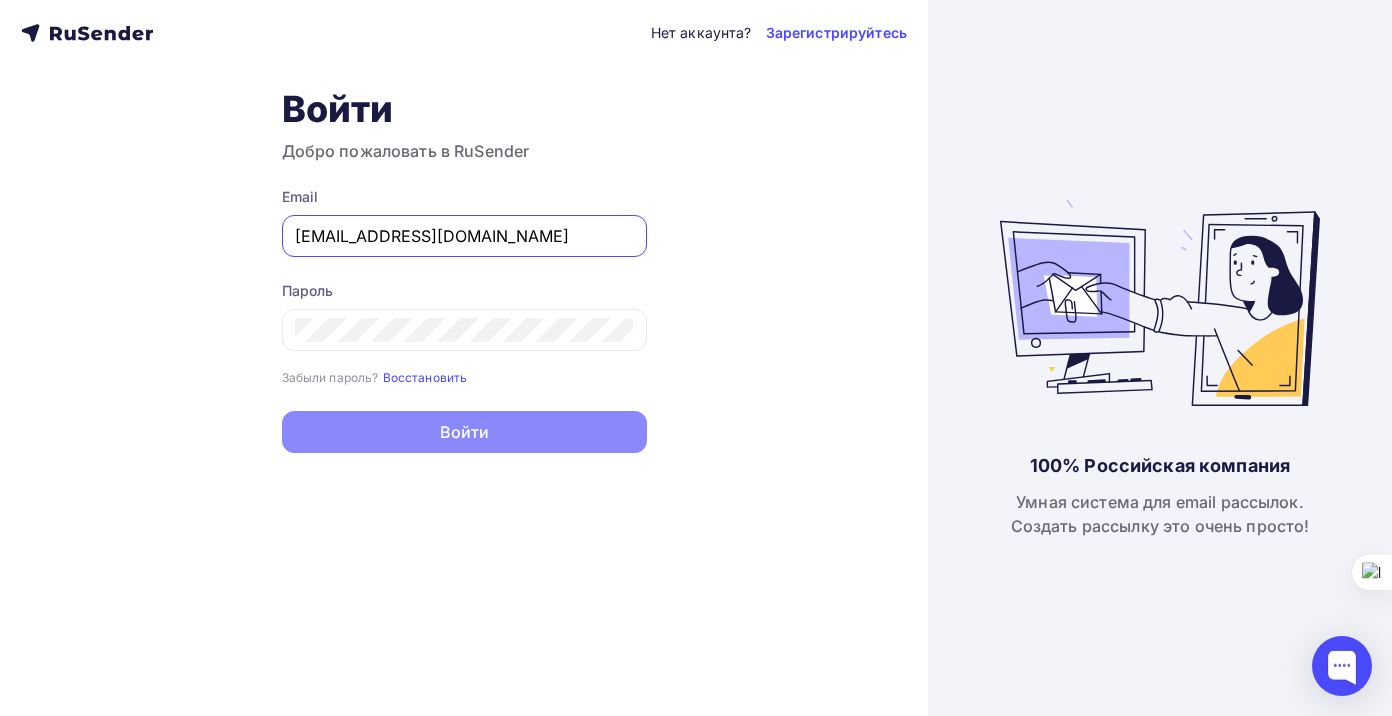 type on "[EMAIL_ADDRESS][DOMAIN_NAME]" 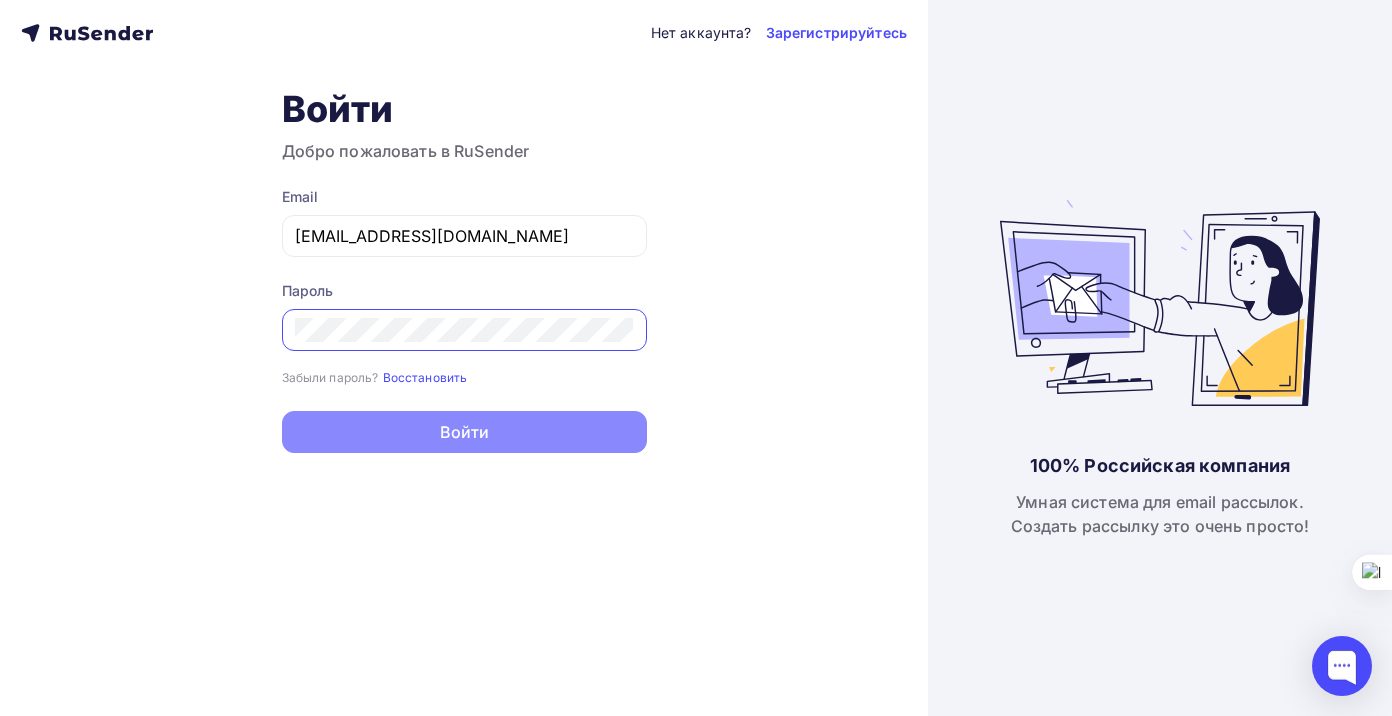 click on "Войти" at bounding box center (464, 432) 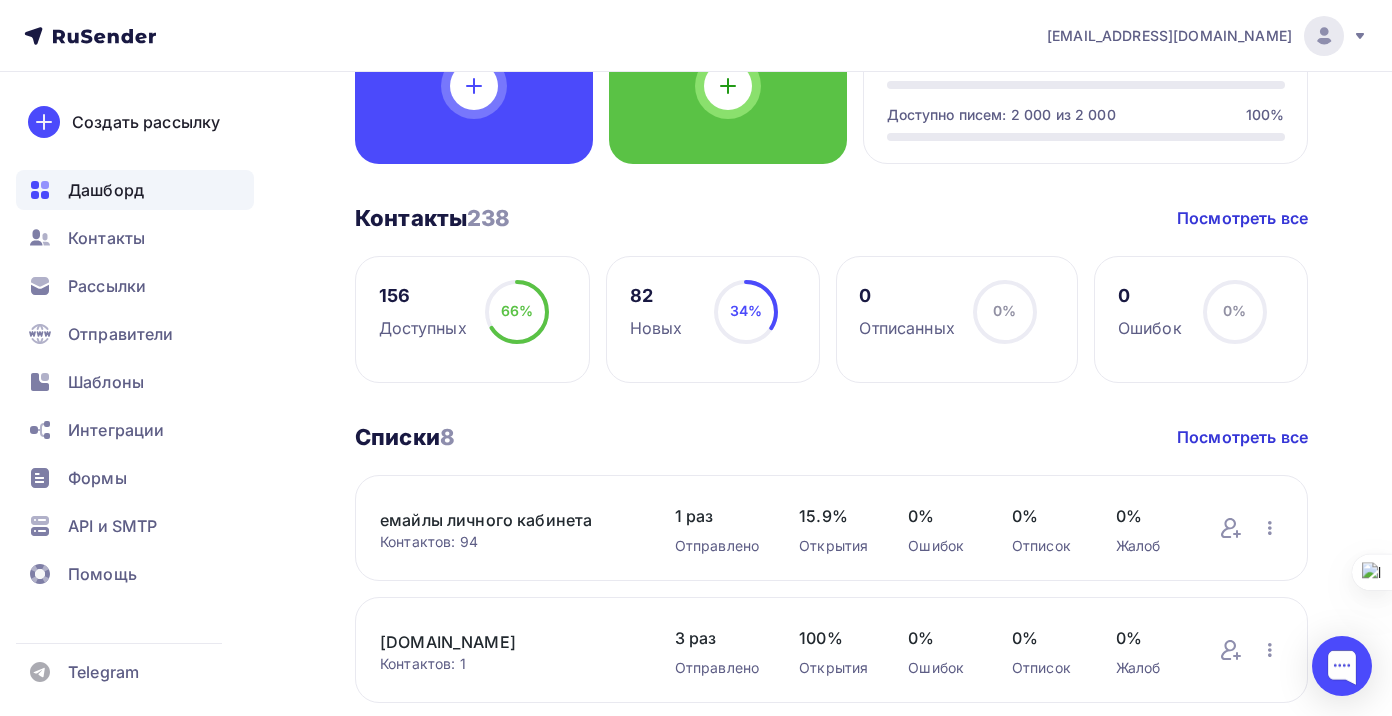 scroll, scrollTop: 381, scrollLeft: 0, axis: vertical 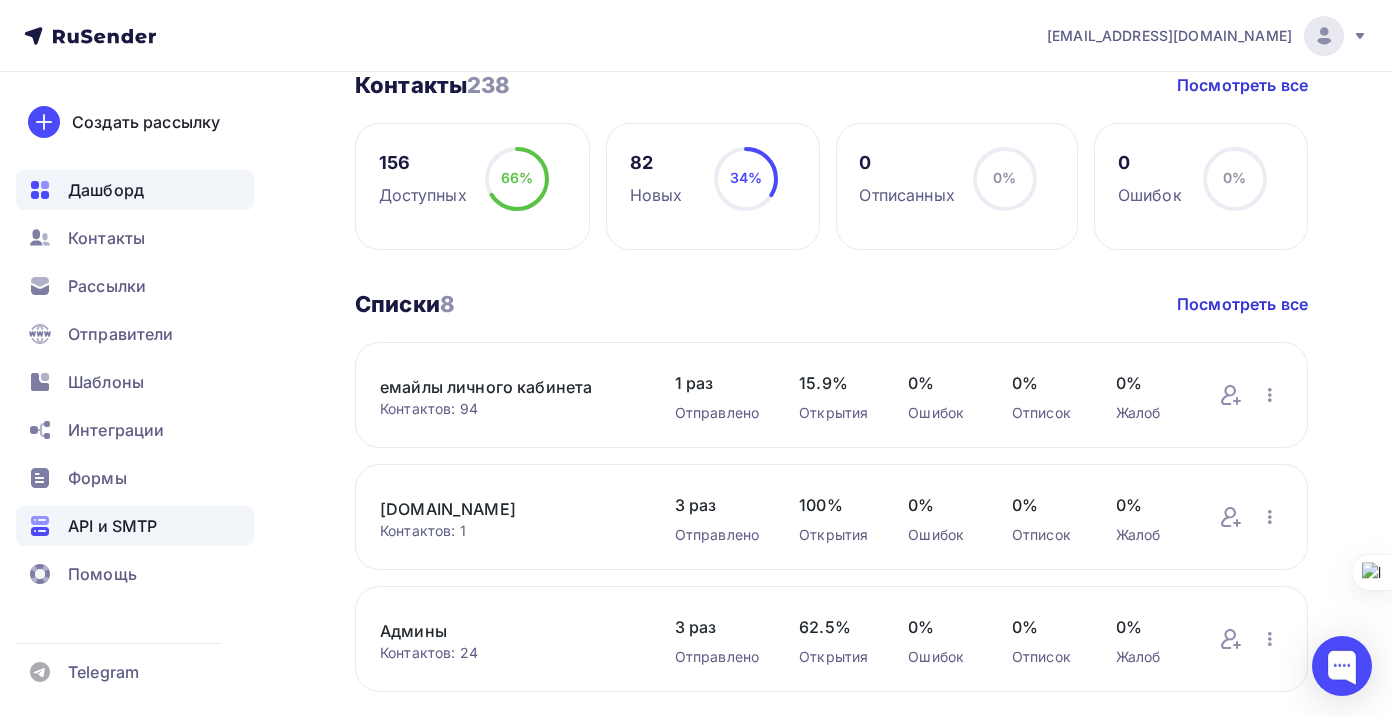click on "API и SMTP" at bounding box center [112, 526] 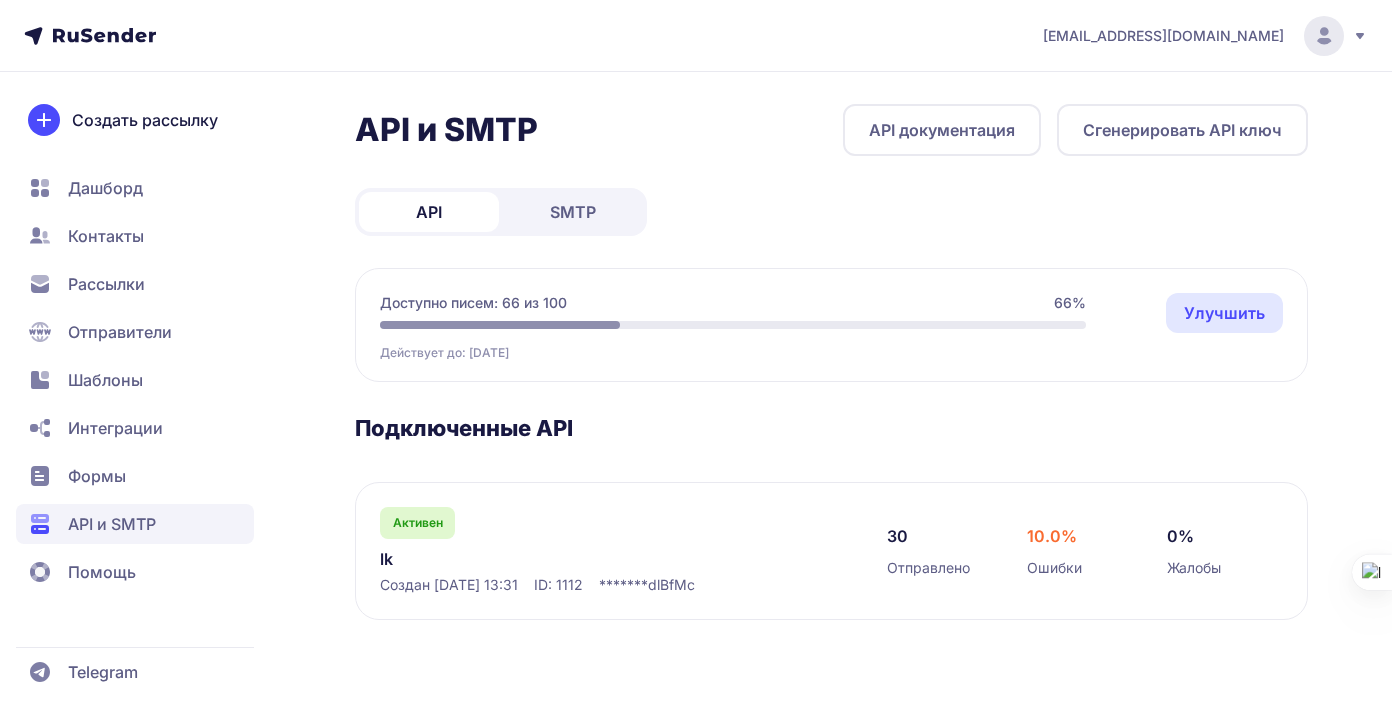 scroll, scrollTop: 0, scrollLeft: 0, axis: both 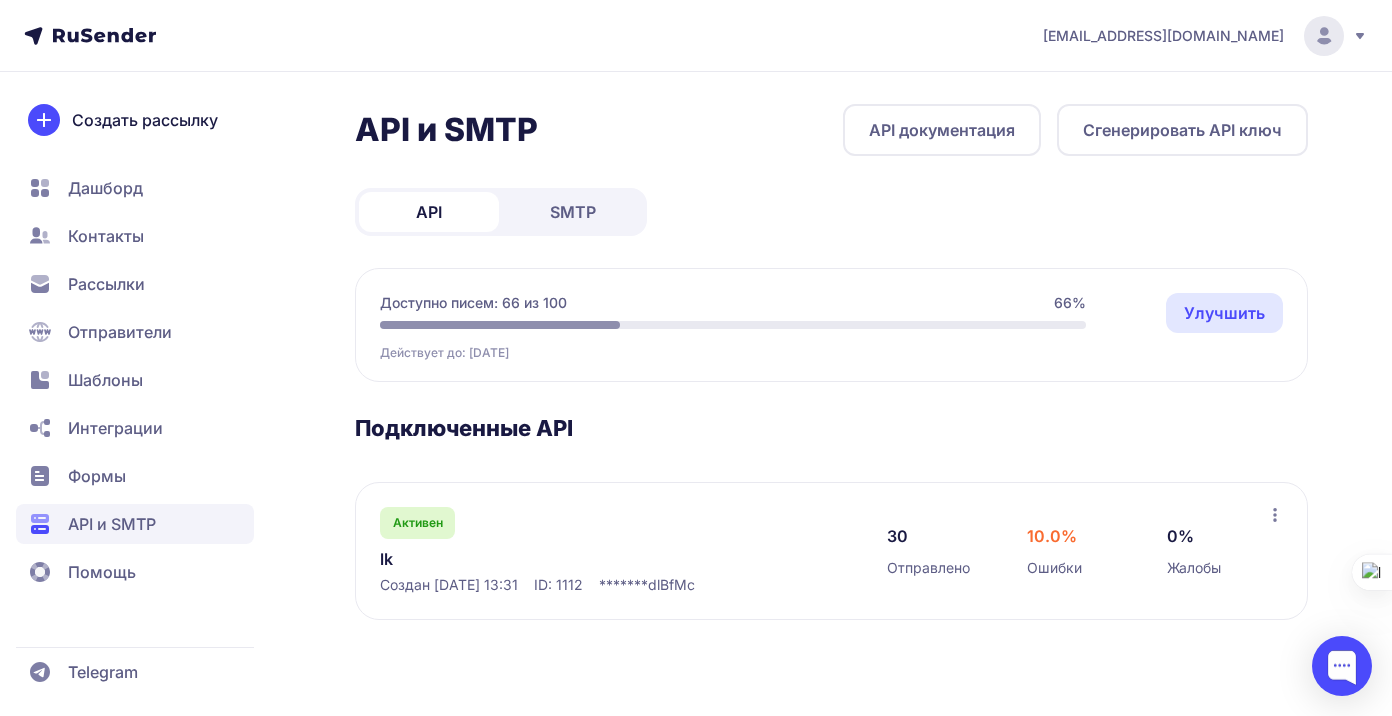 click on "SMTP" at bounding box center [573, 212] 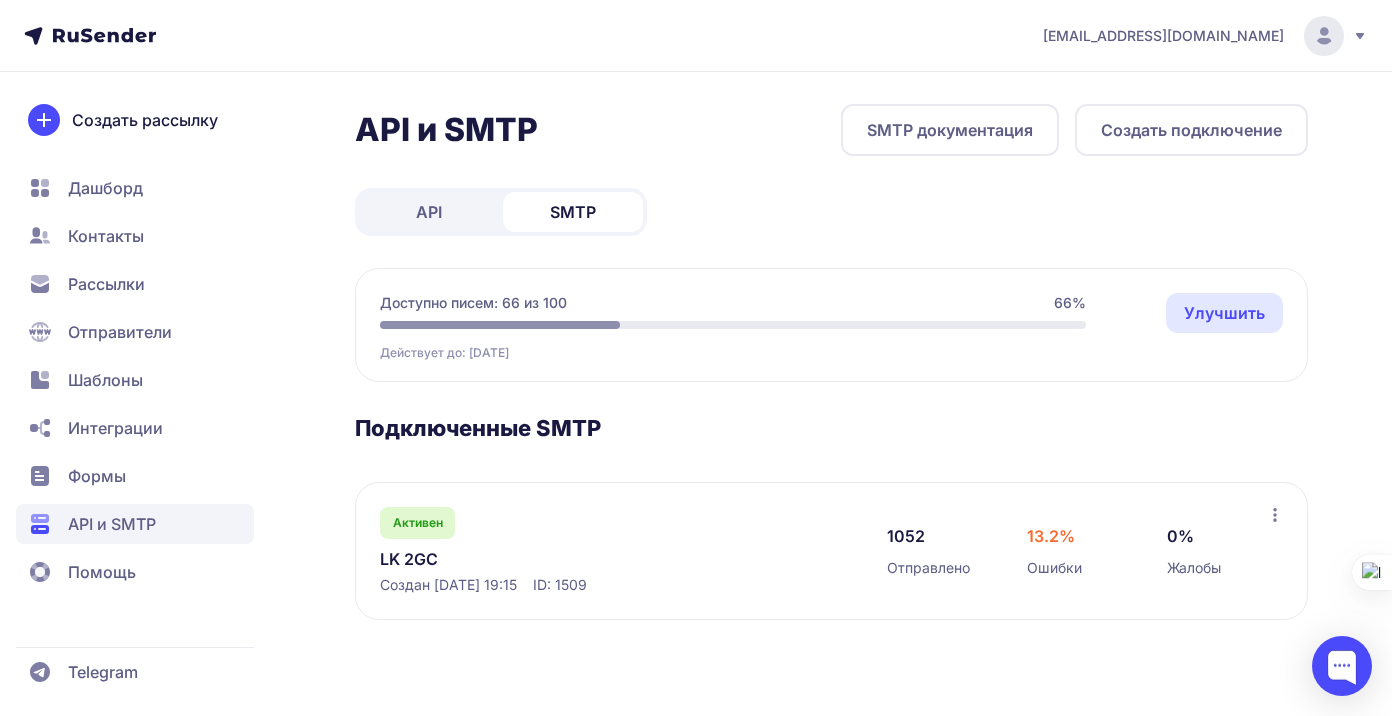 click on "LK 2GC" at bounding box center [585, 559] 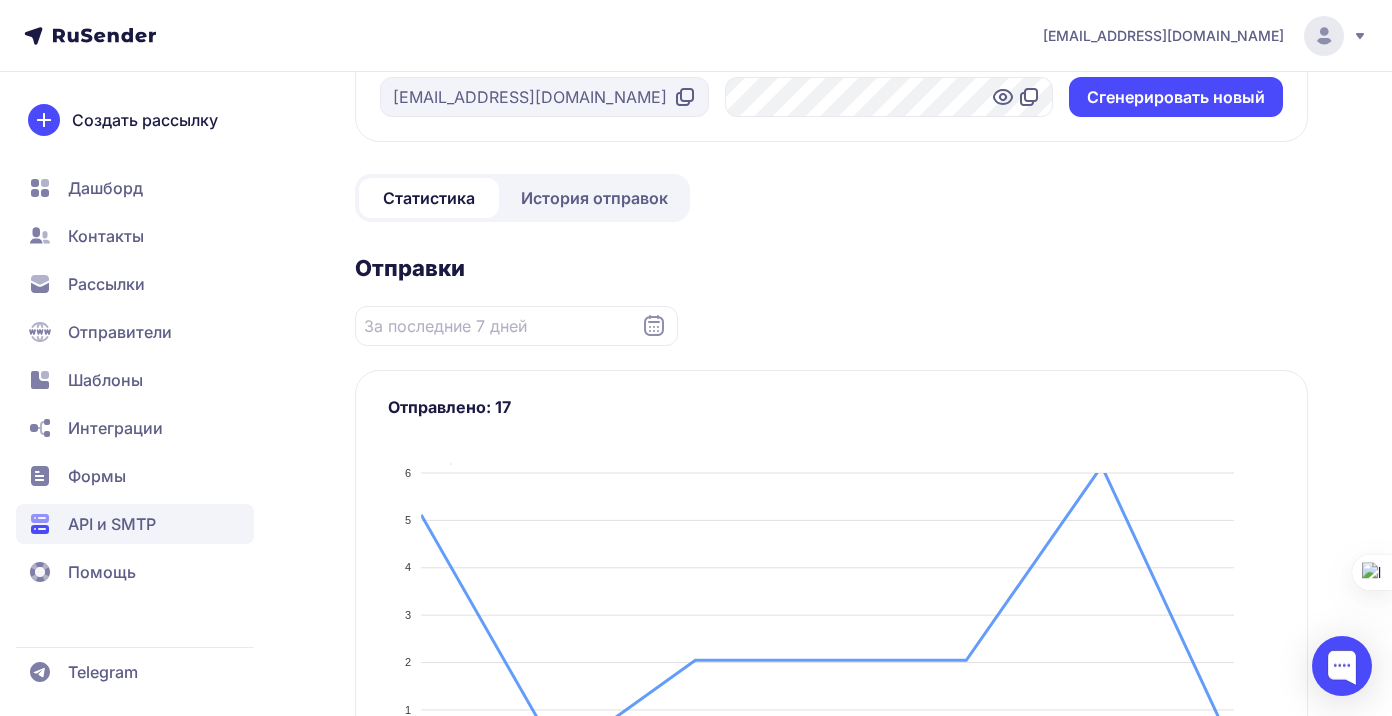 scroll, scrollTop: 265, scrollLeft: 0, axis: vertical 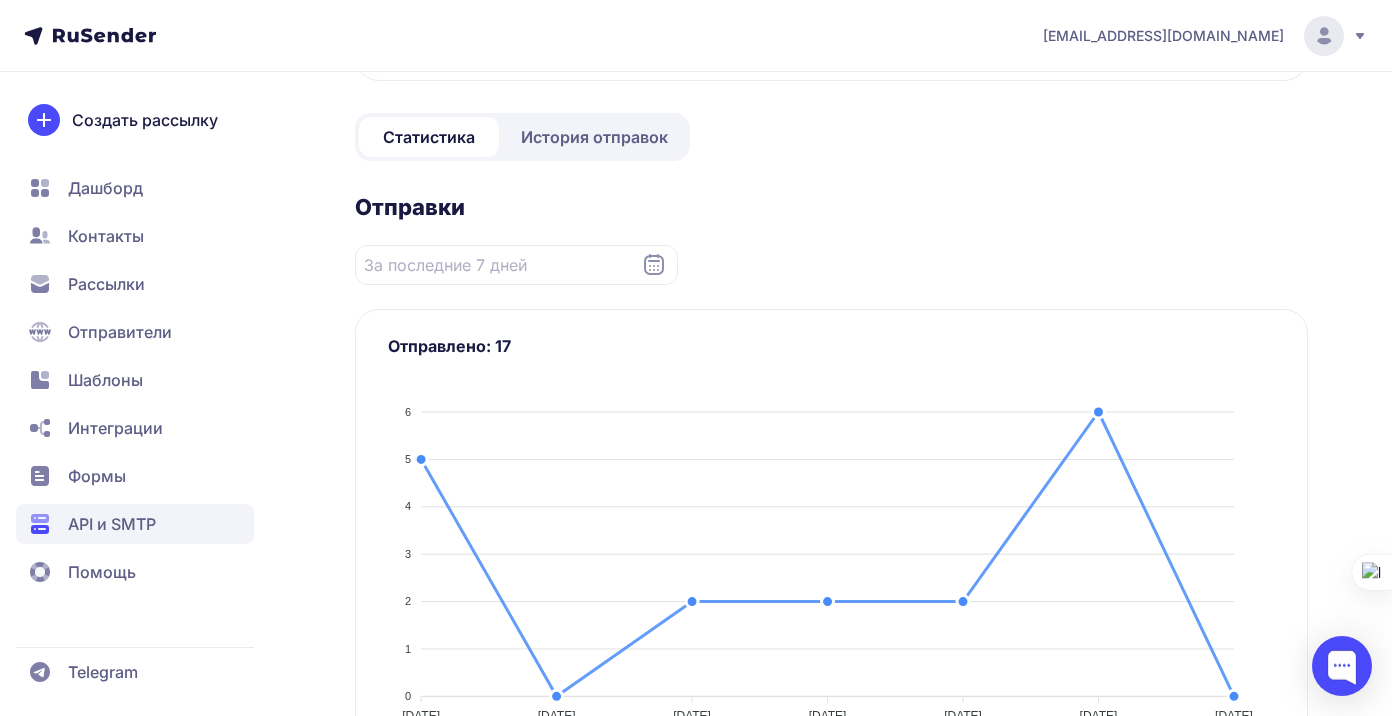 click on "История отправок" at bounding box center (594, 137) 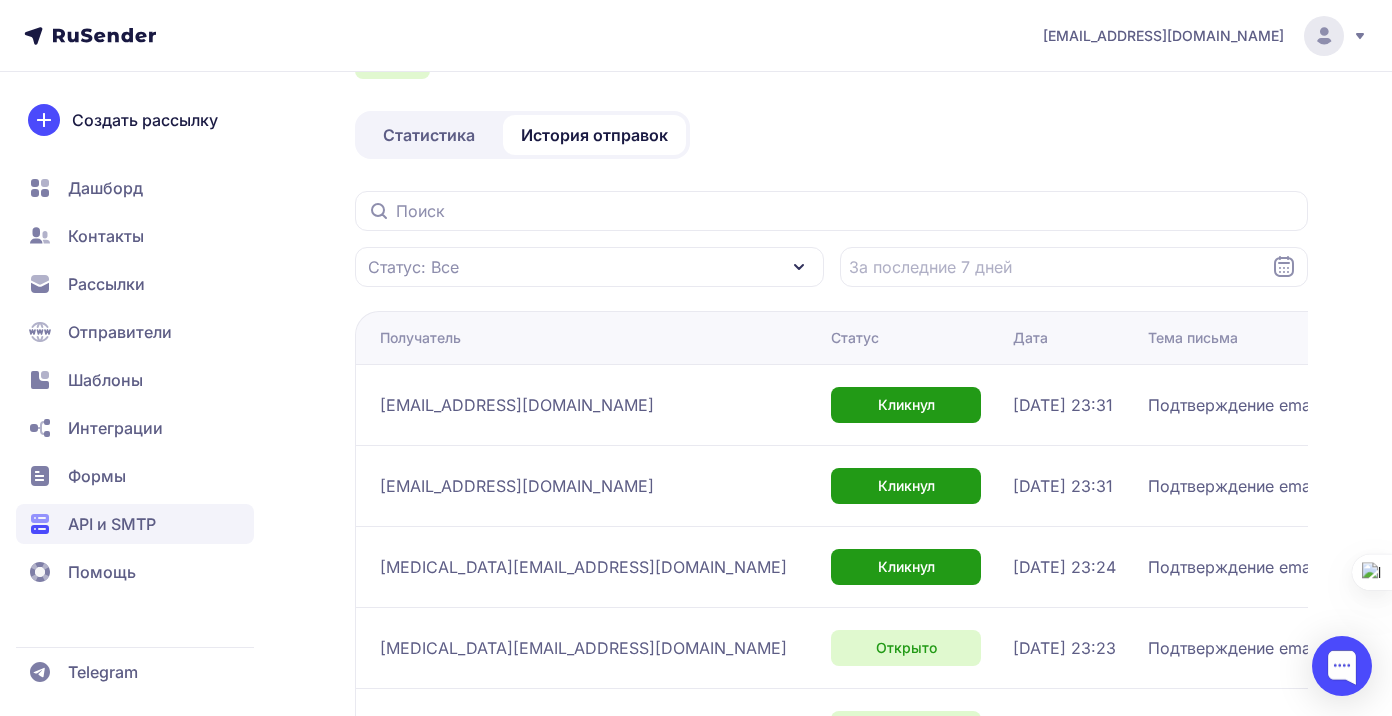 scroll, scrollTop: 212, scrollLeft: 0, axis: vertical 